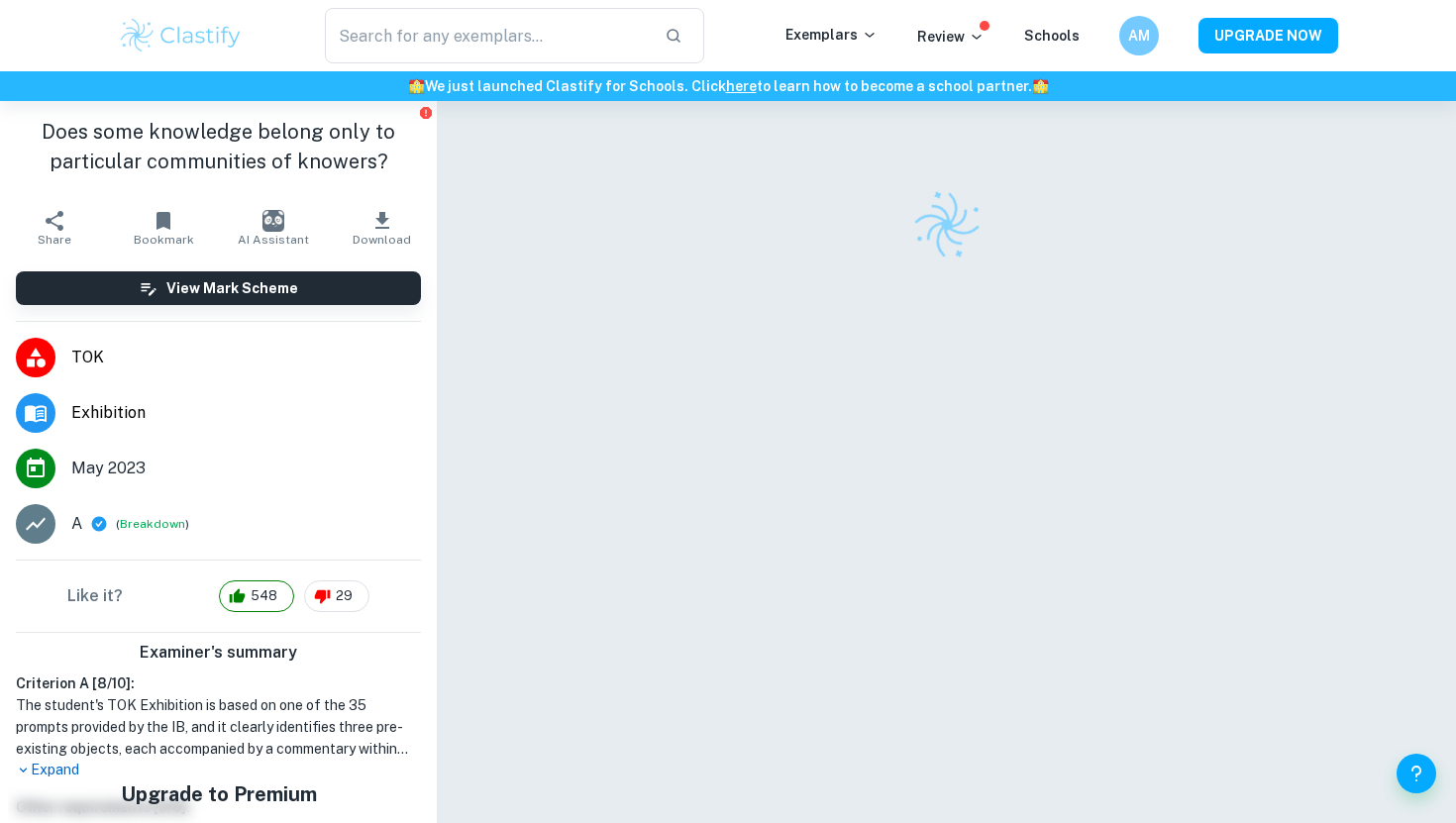 scroll, scrollTop: 0, scrollLeft: 0, axis: both 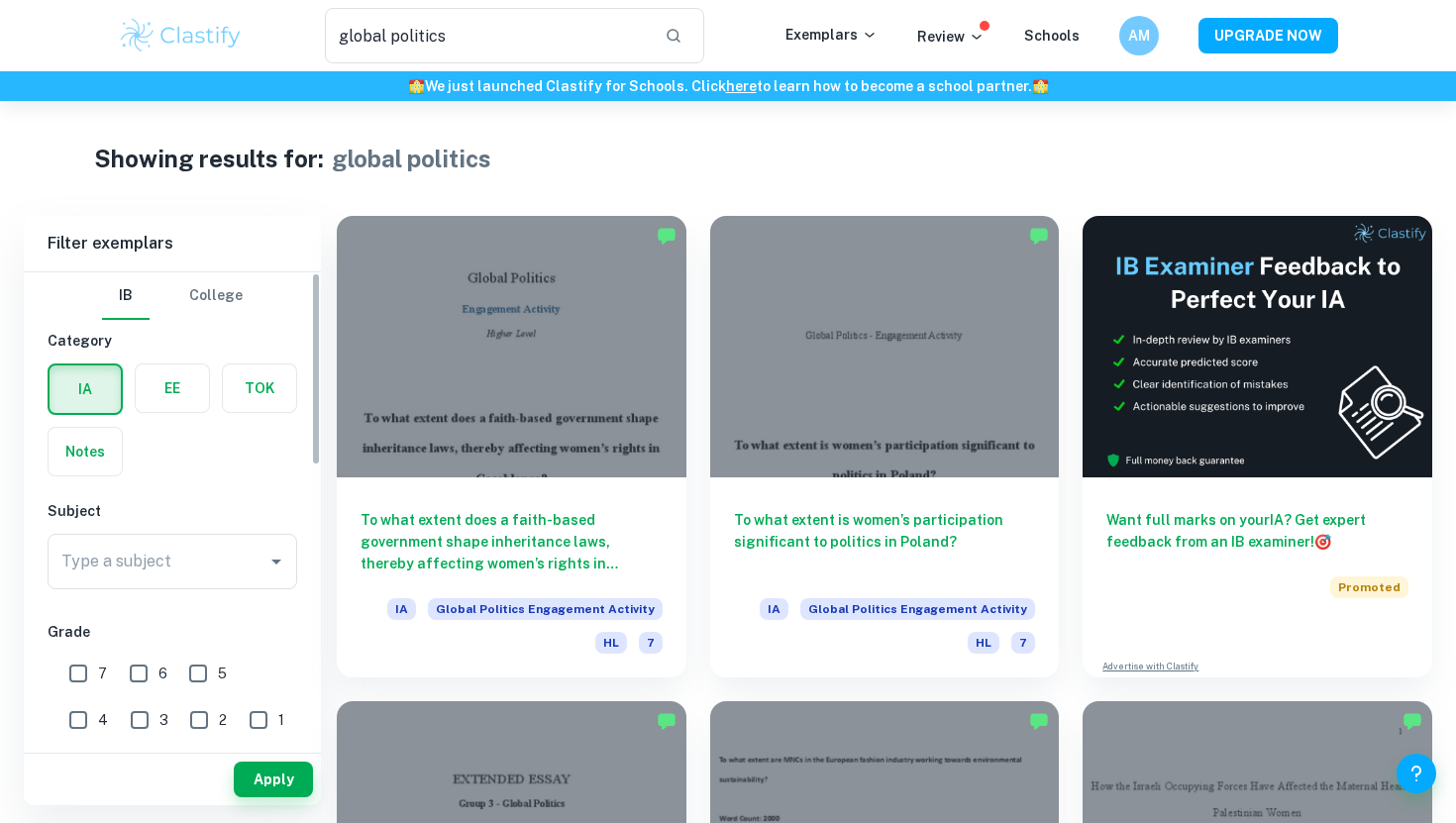 click at bounding box center (85, 452) 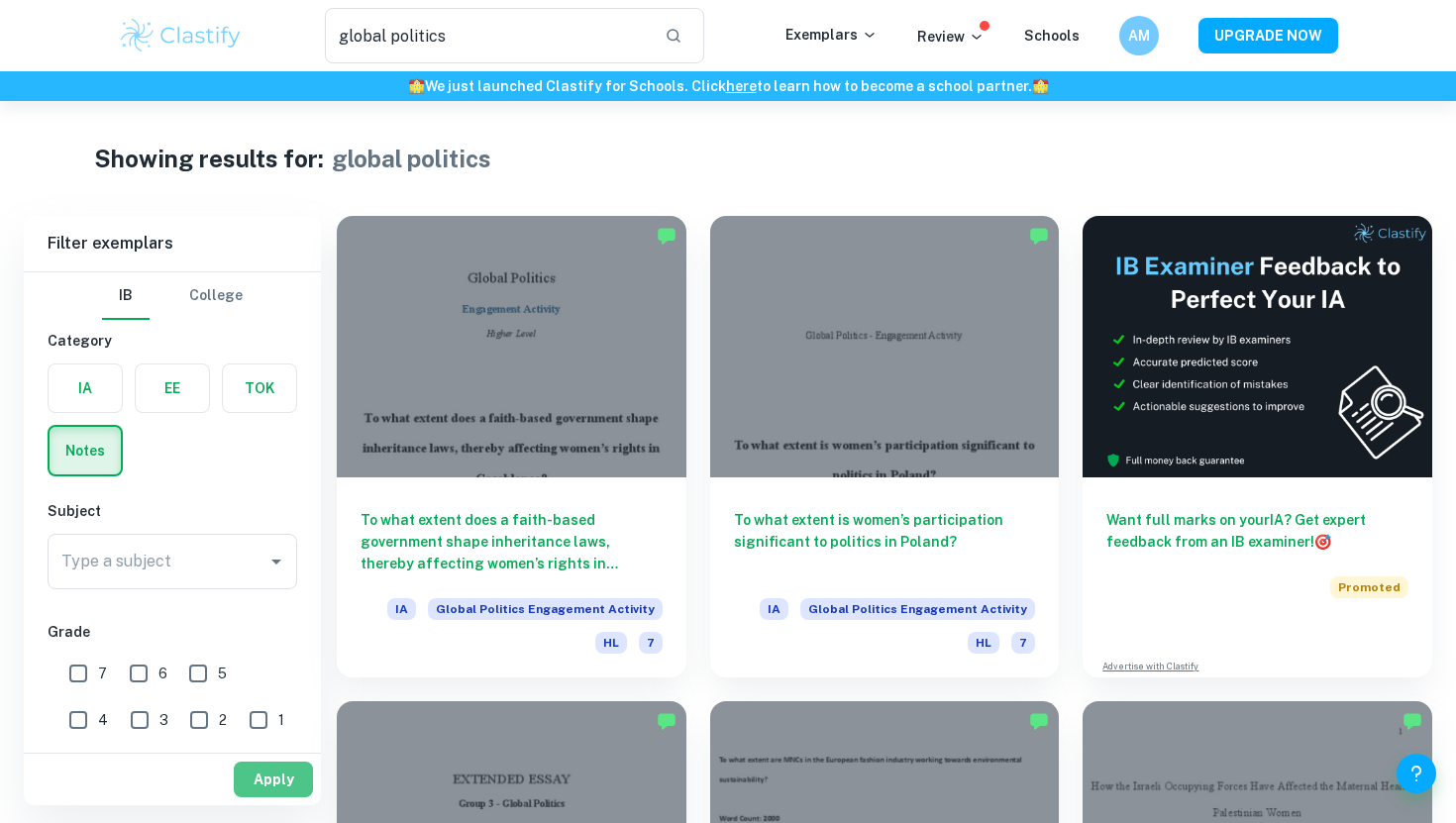 click on "Apply" at bounding box center (273, 779) 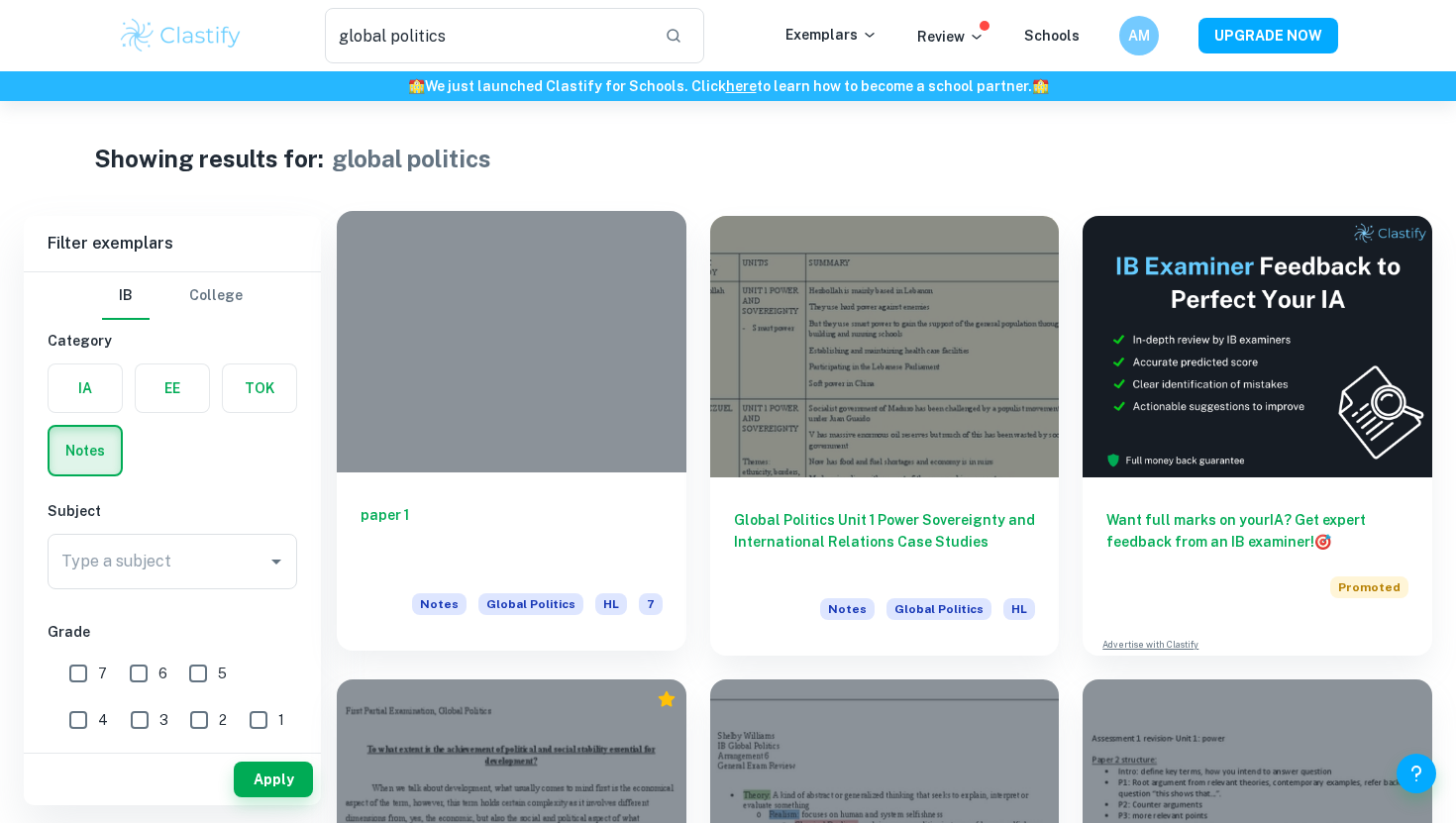 click on "paper 1" at bounding box center (511, 537) 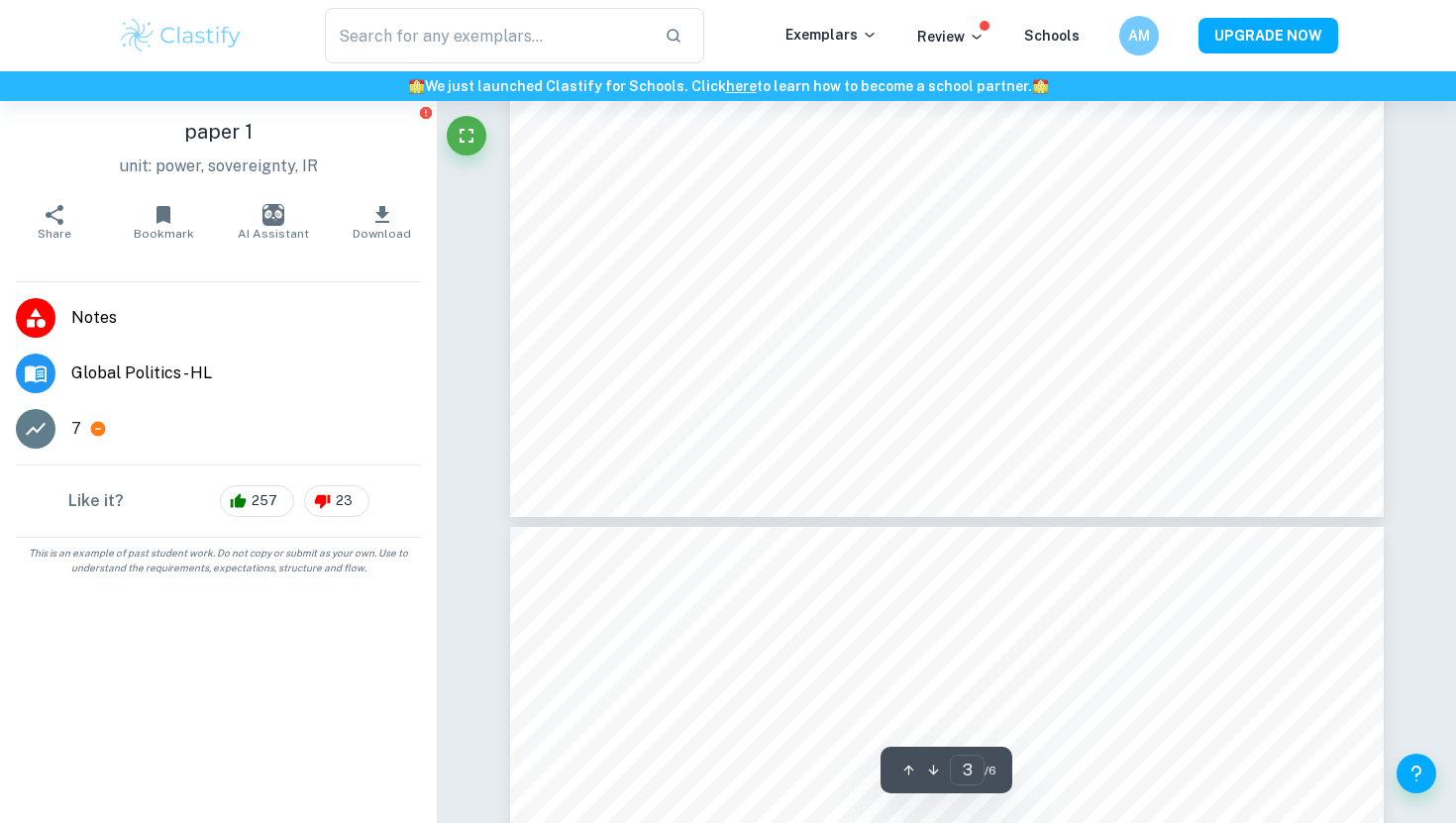 scroll, scrollTop: 3302, scrollLeft: 0, axis: vertical 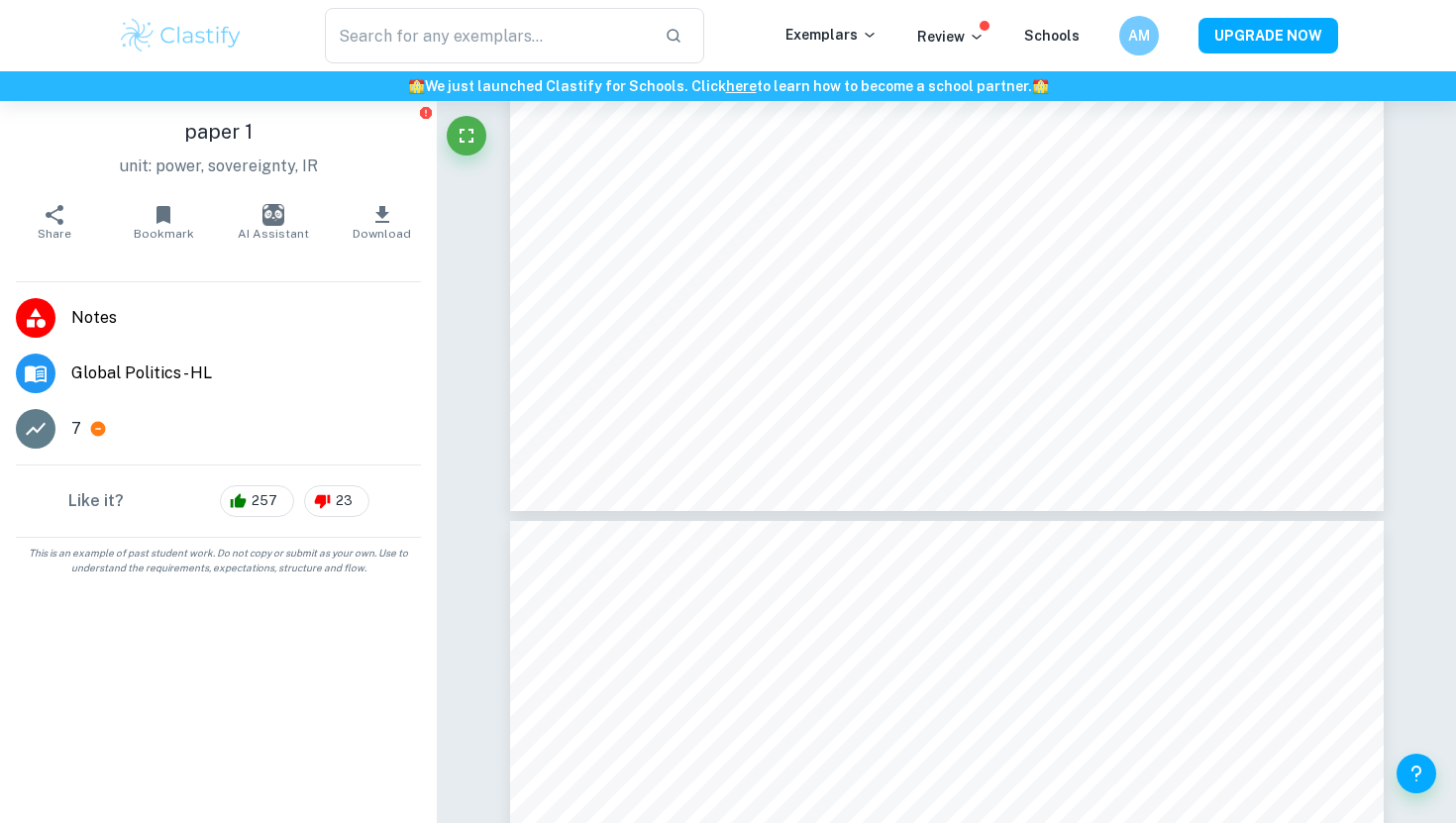 type on "4" 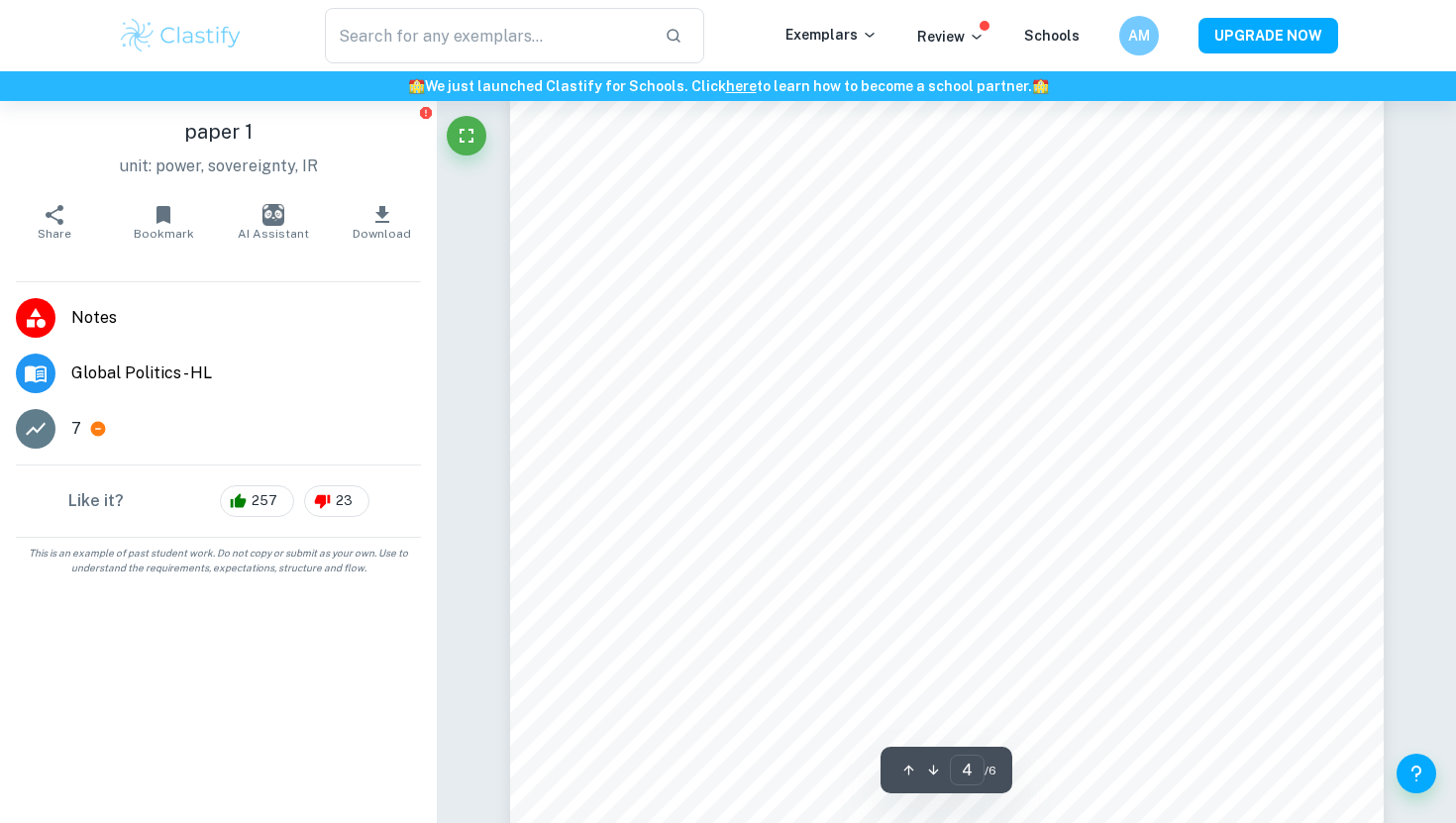 scroll, scrollTop: 3862, scrollLeft: 0, axis: vertical 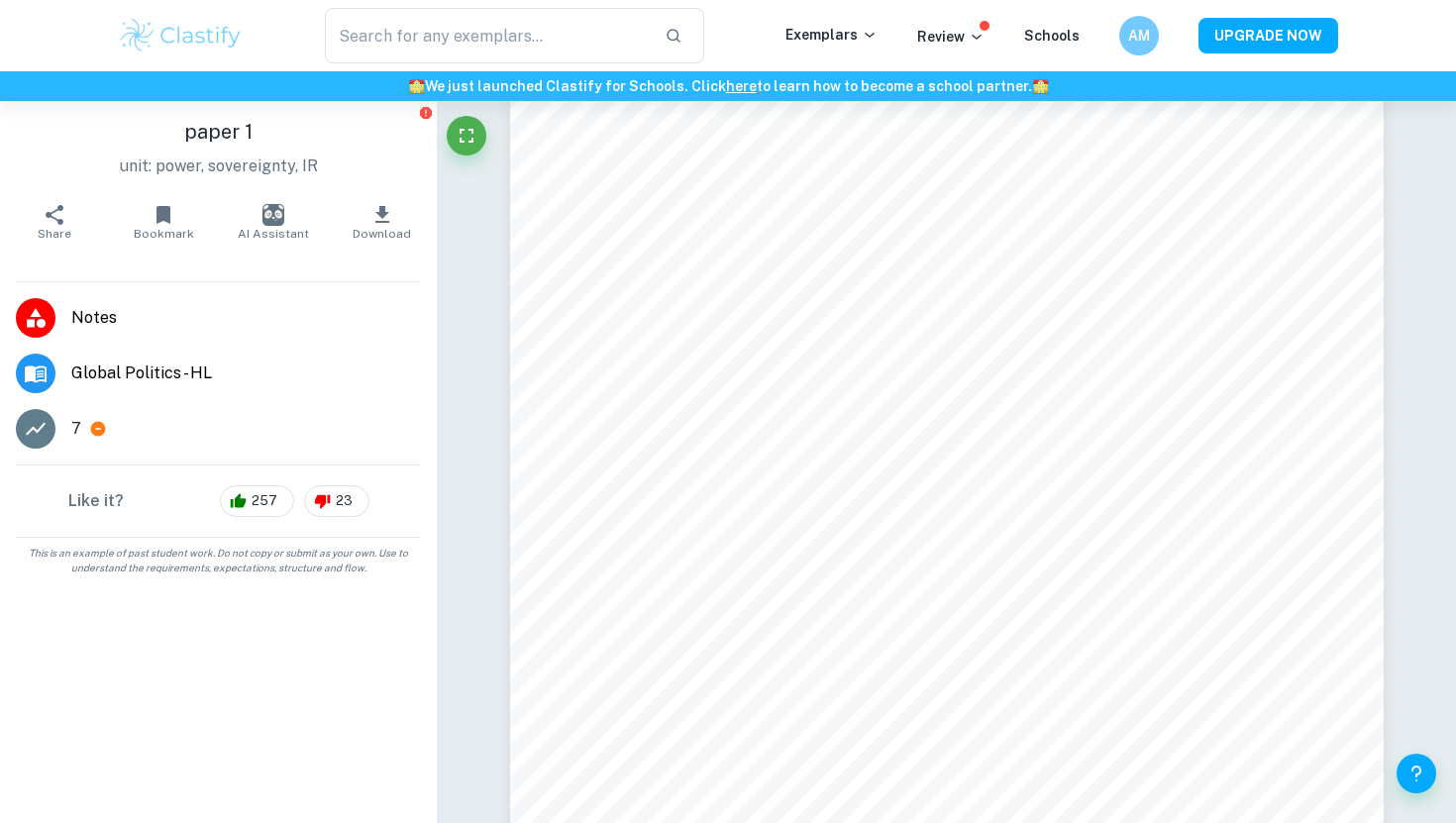 type on "global politics" 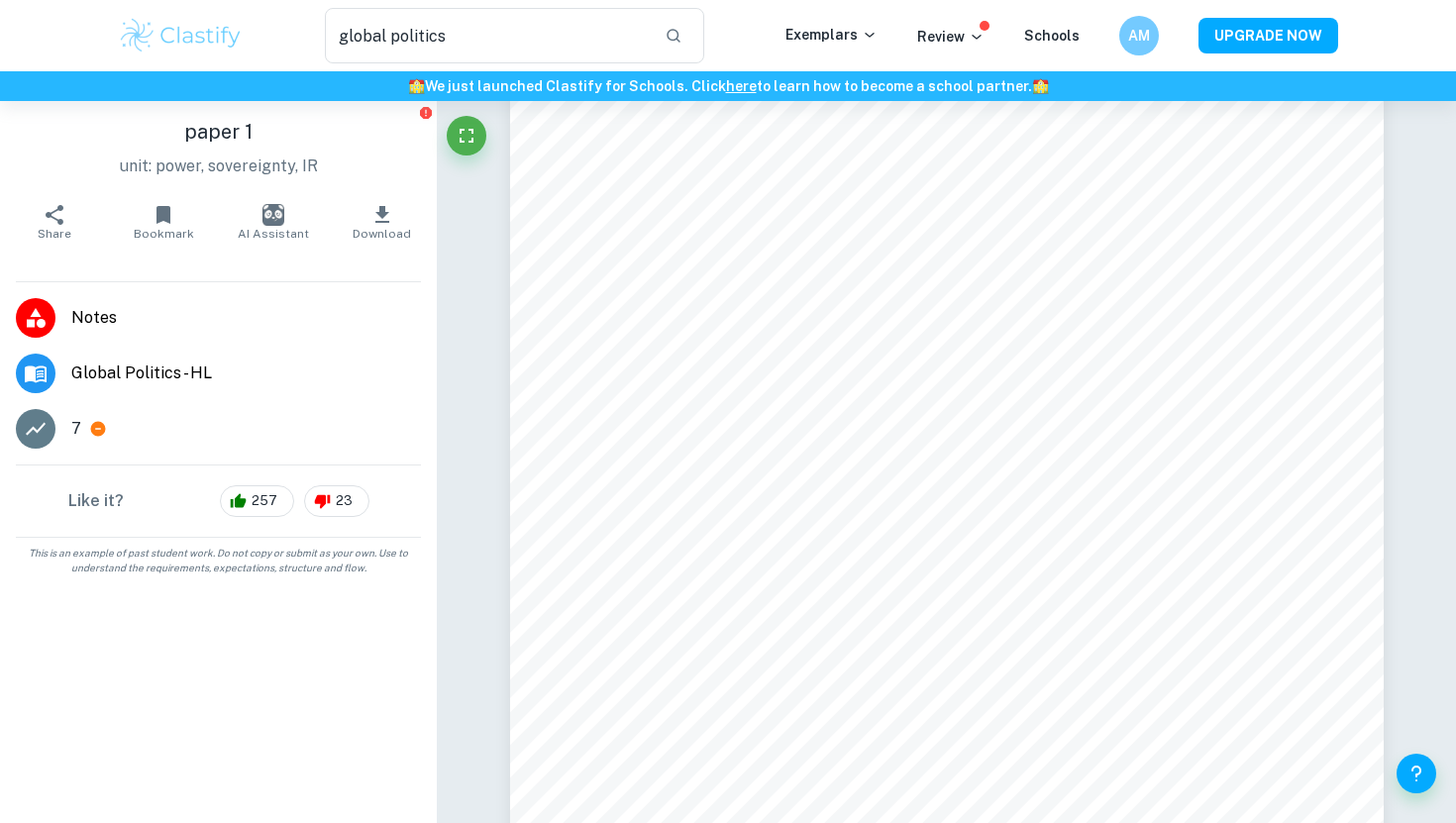scroll, scrollTop: 0, scrollLeft: 0, axis: both 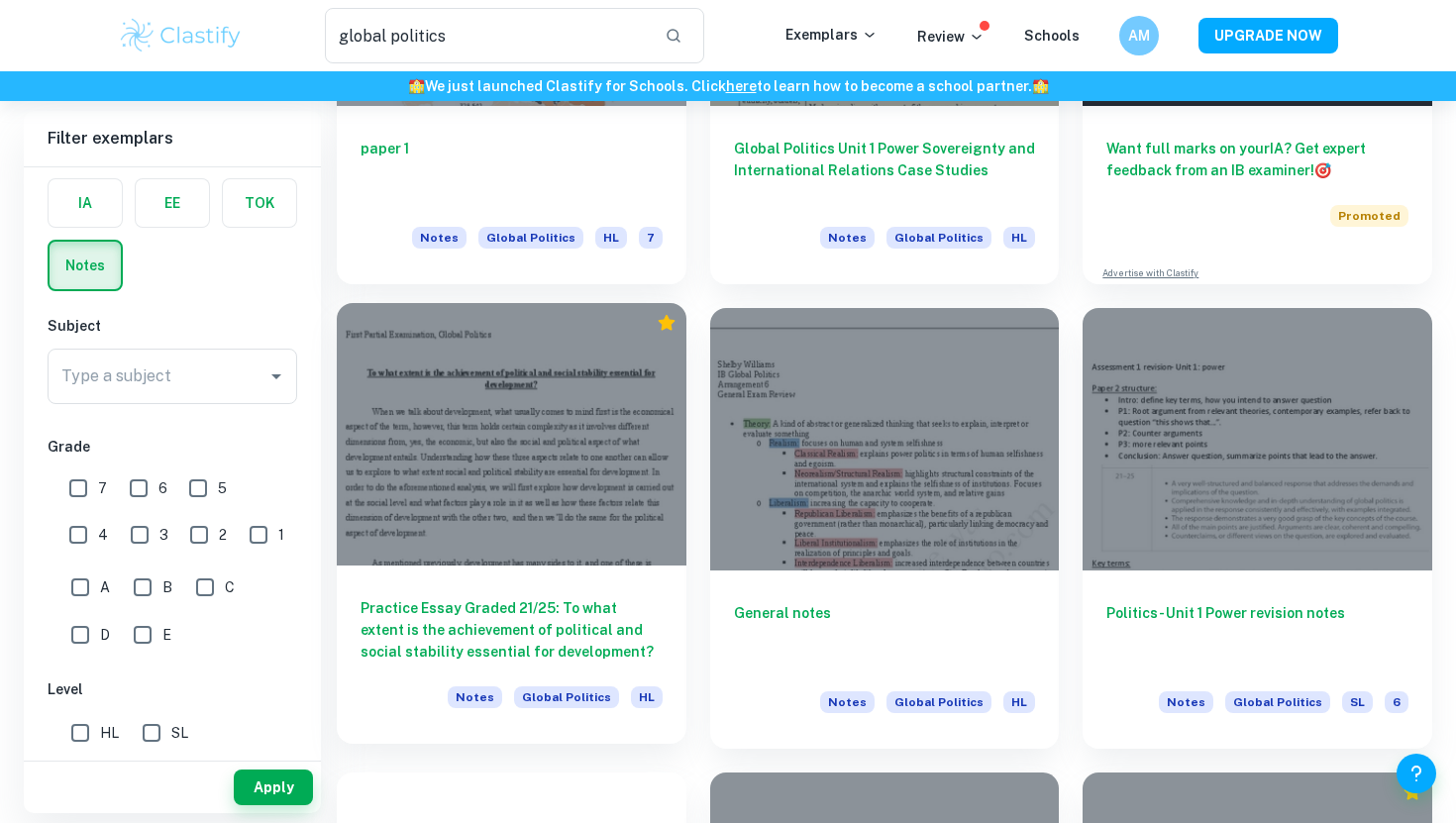 click on "Practice Essay Graded 21/25: To what extent is the achievement of political and social stability essential for development?" at bounding box center [511, 630] 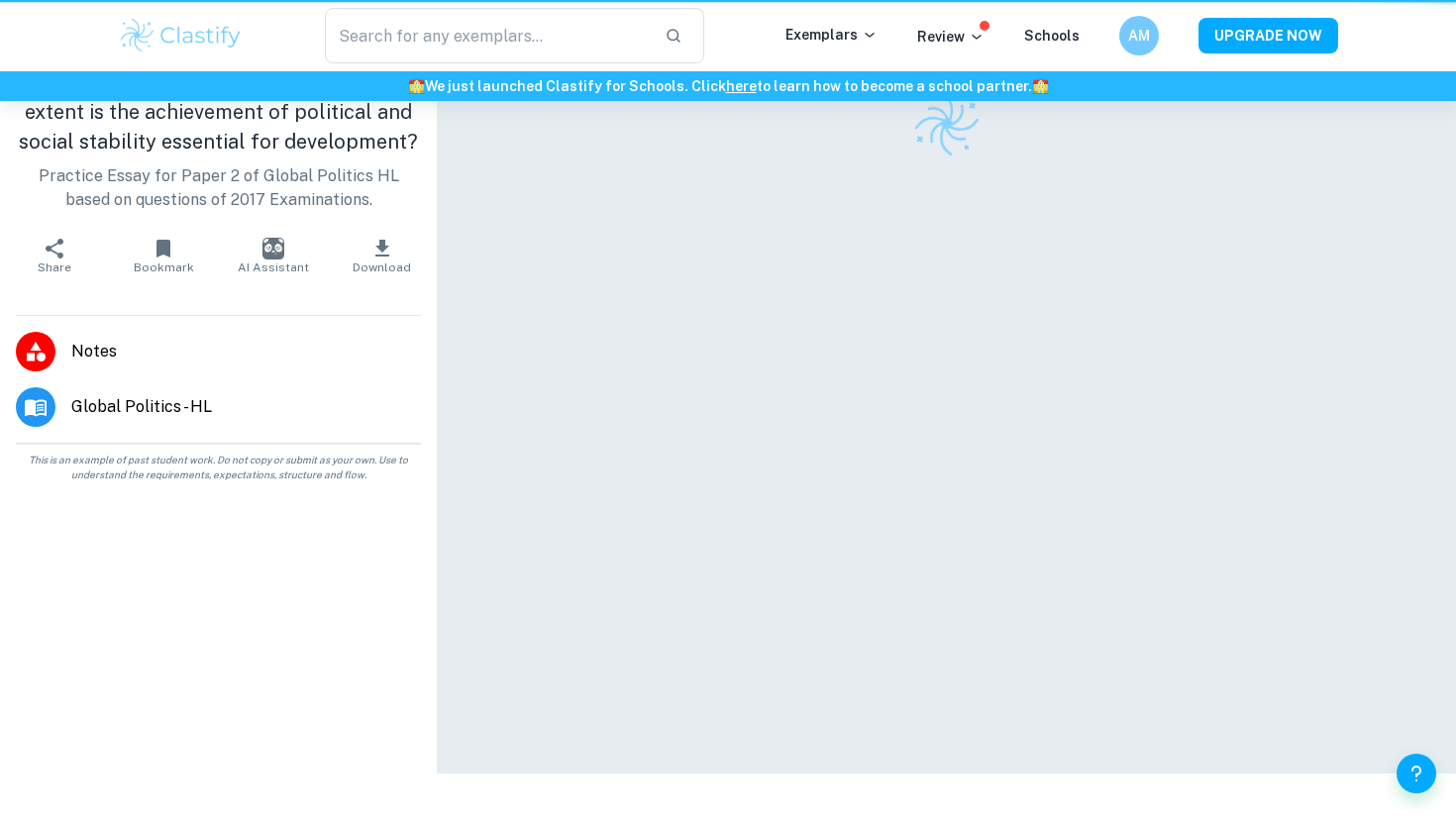 scroll, scrollTop: 0, scrollLeft: 0, axis: both 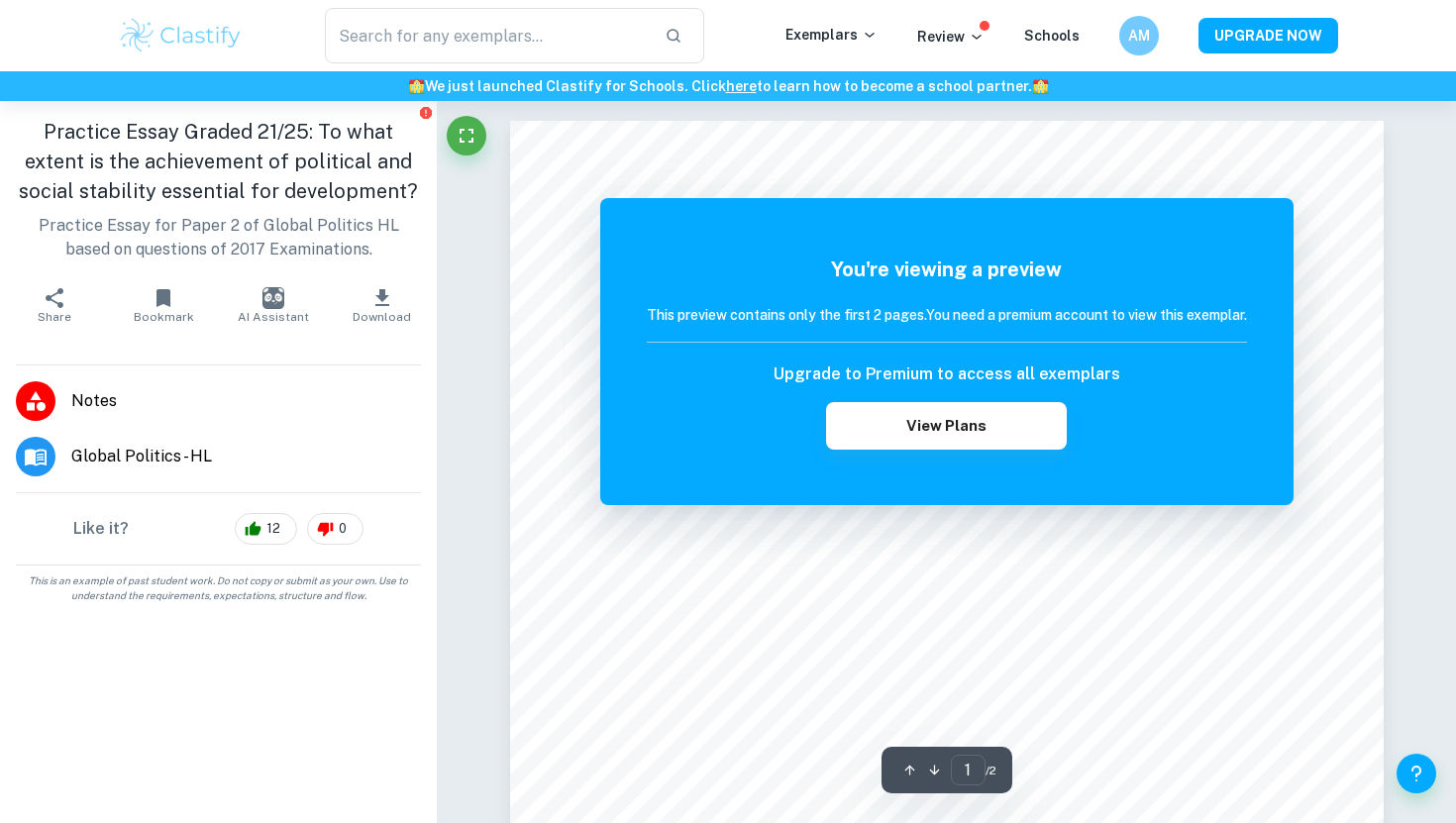 type on "global politics" 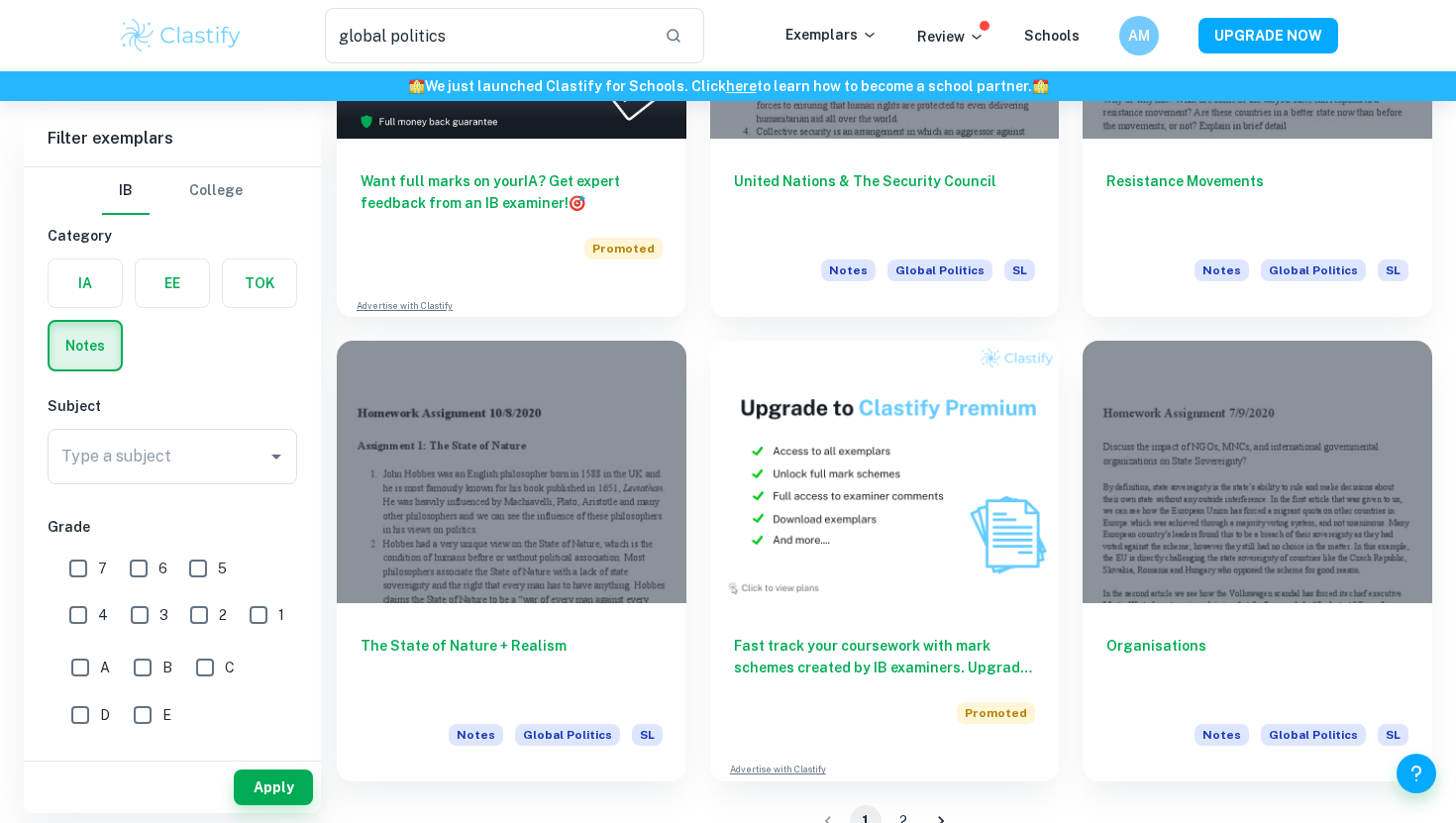 scroll, scrollTop: 3160, scrollLeft: 0, axis: vertical 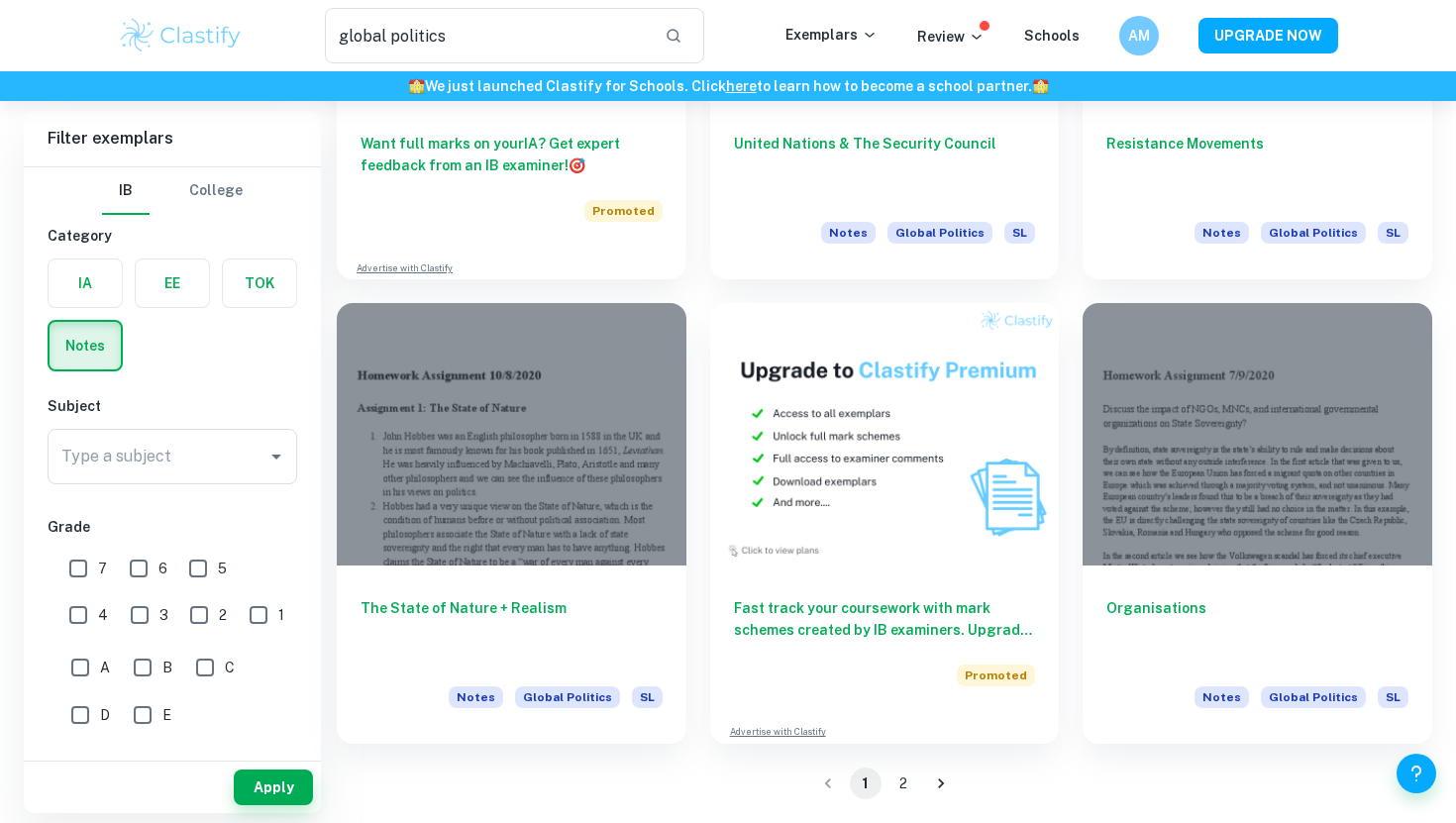 click on "2" at bounding box center [903, 783] 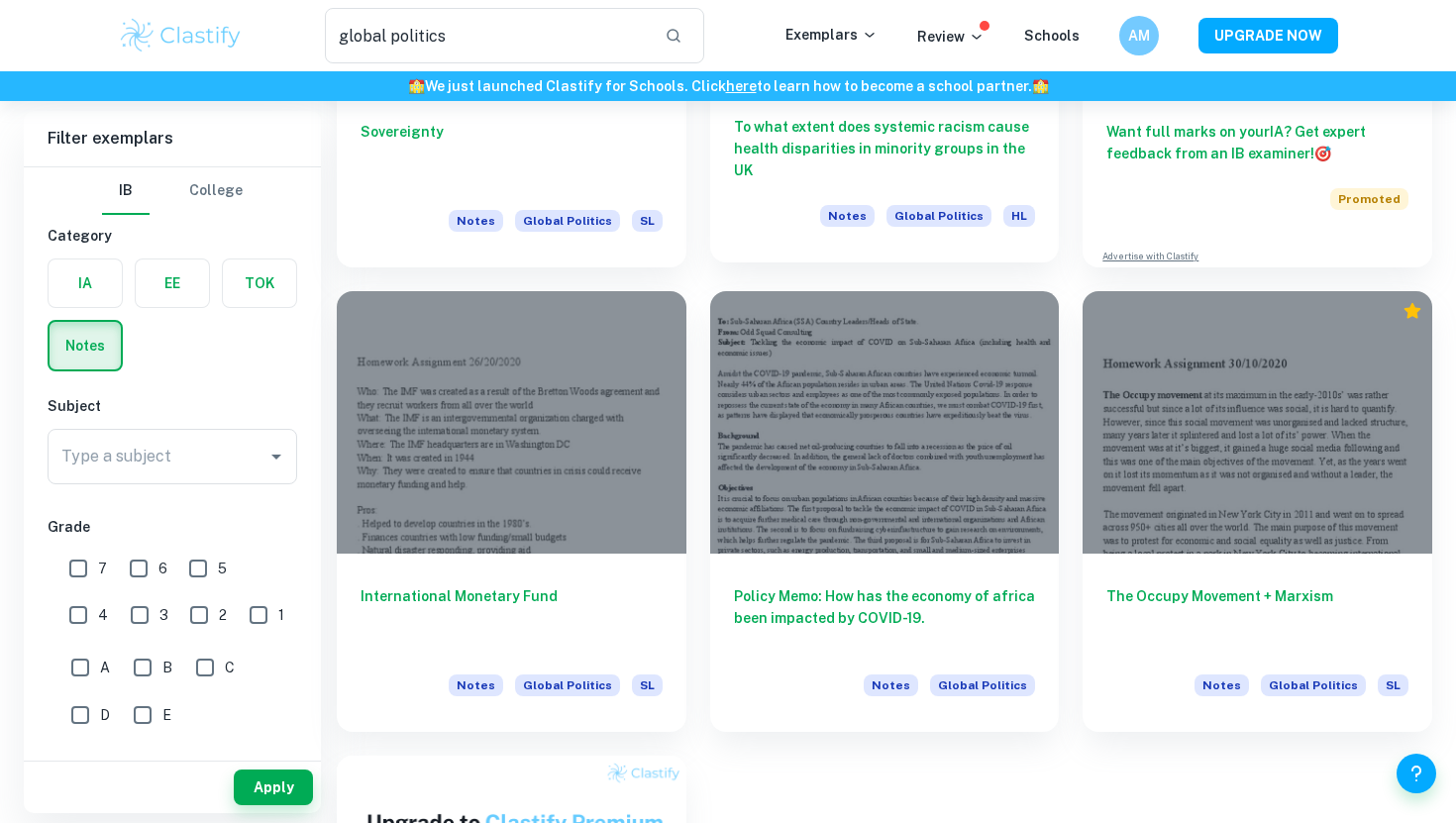 scroll, scrollTop: 470, scrollLeft: 0, axis: vertical 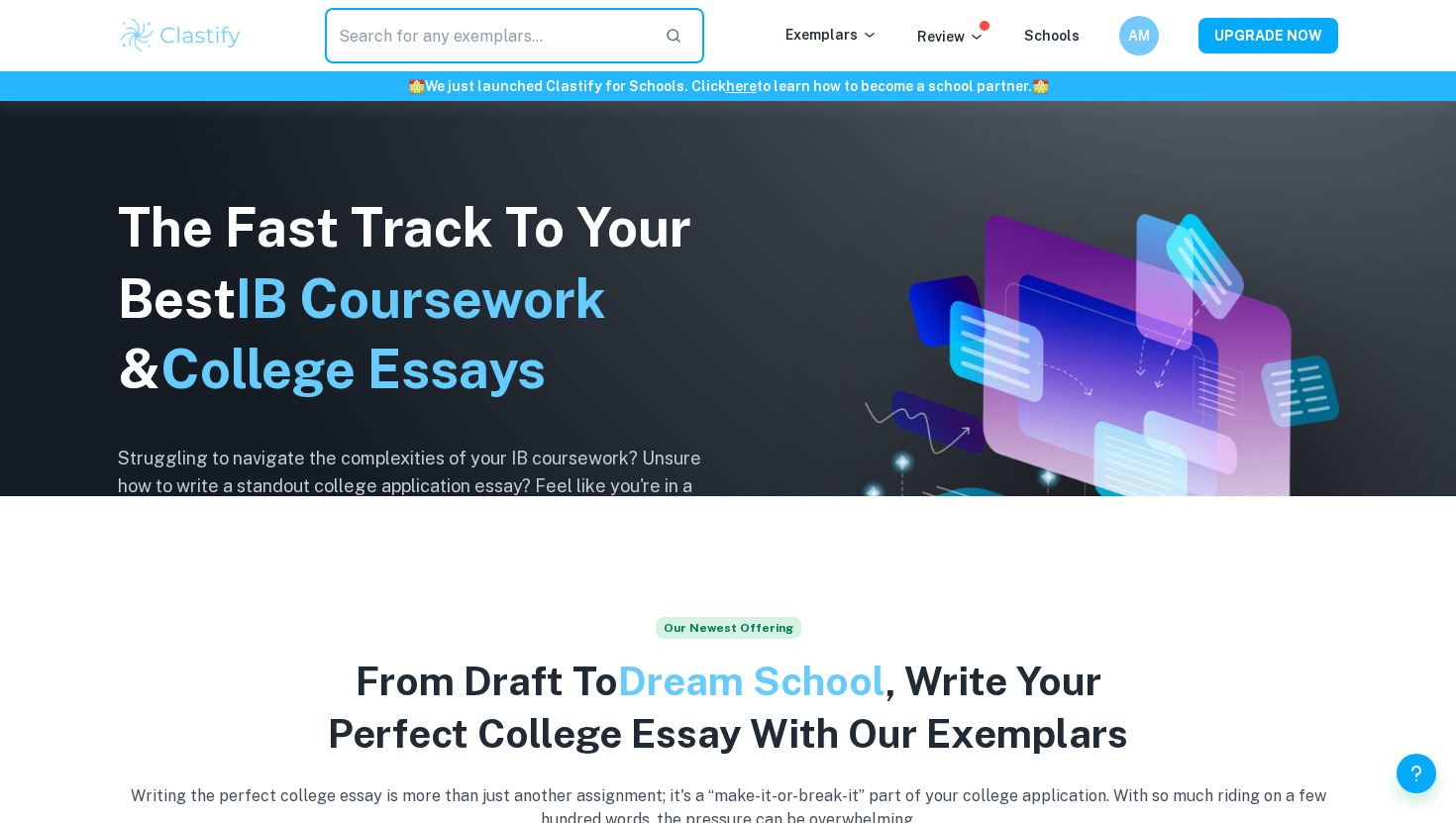 click at bounding box center (486, 36) 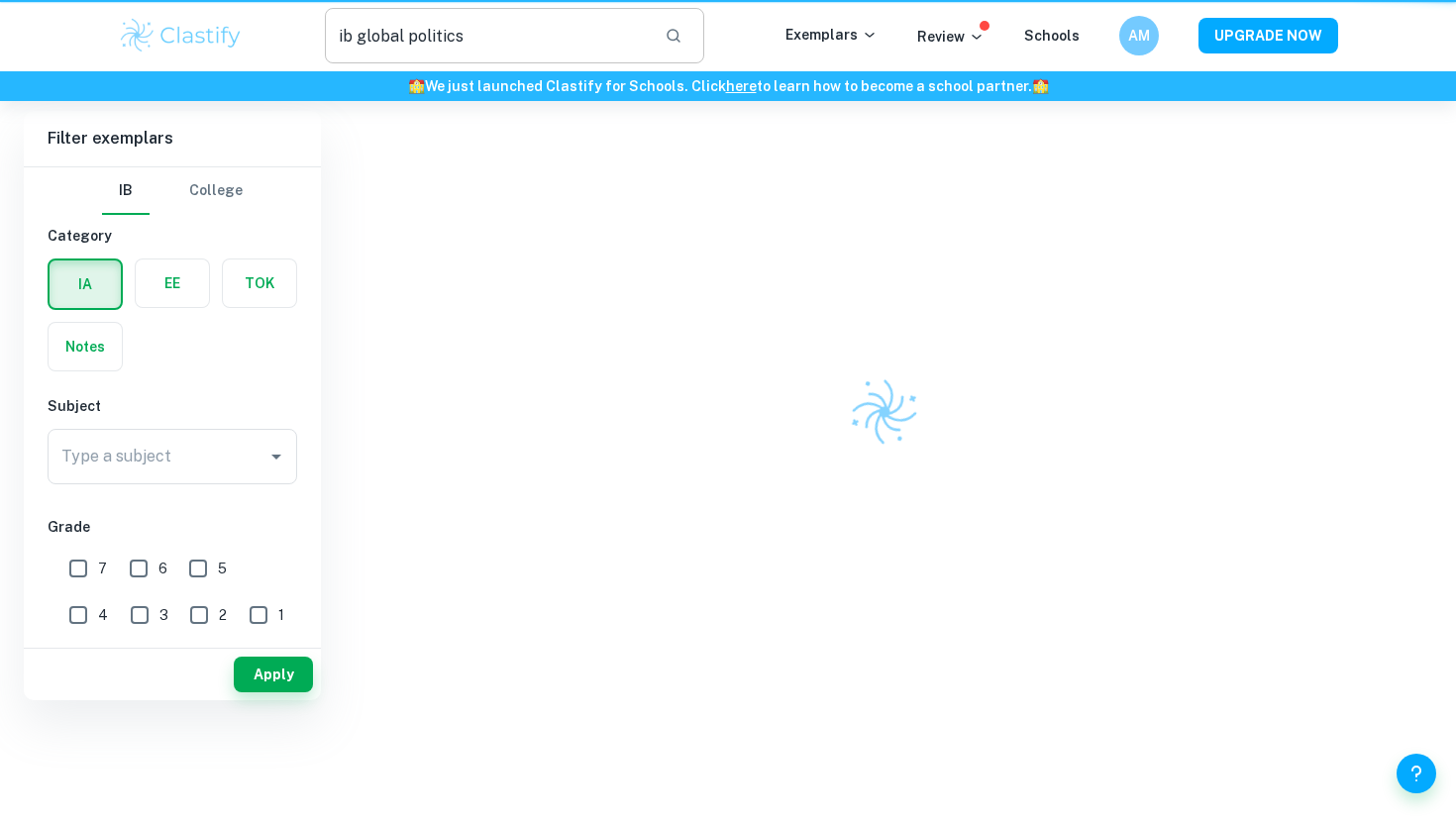 scroll, scrollTop: 0, scrollLeft: 0, axis: both 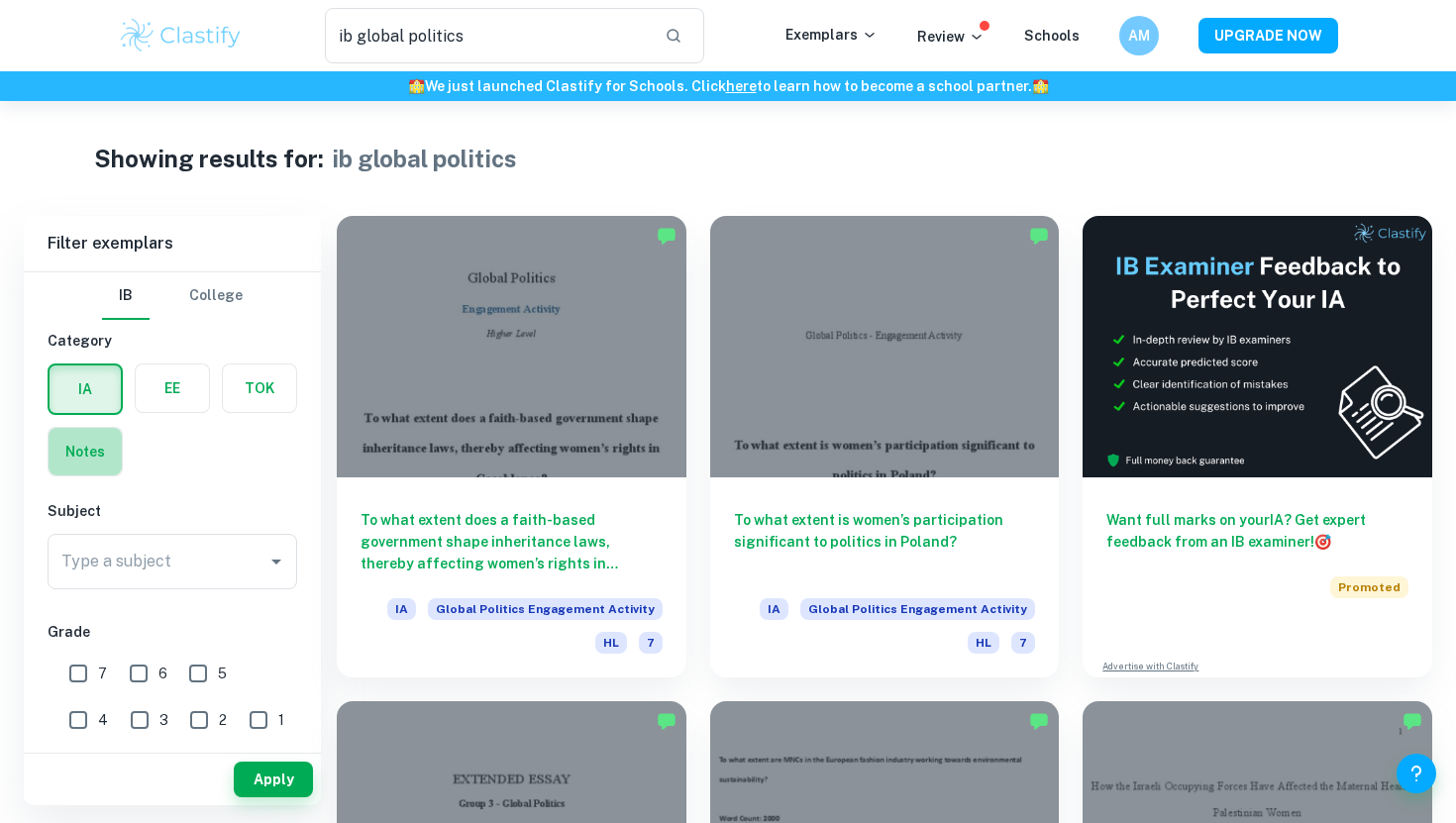 click at bounding box center [85, 452] 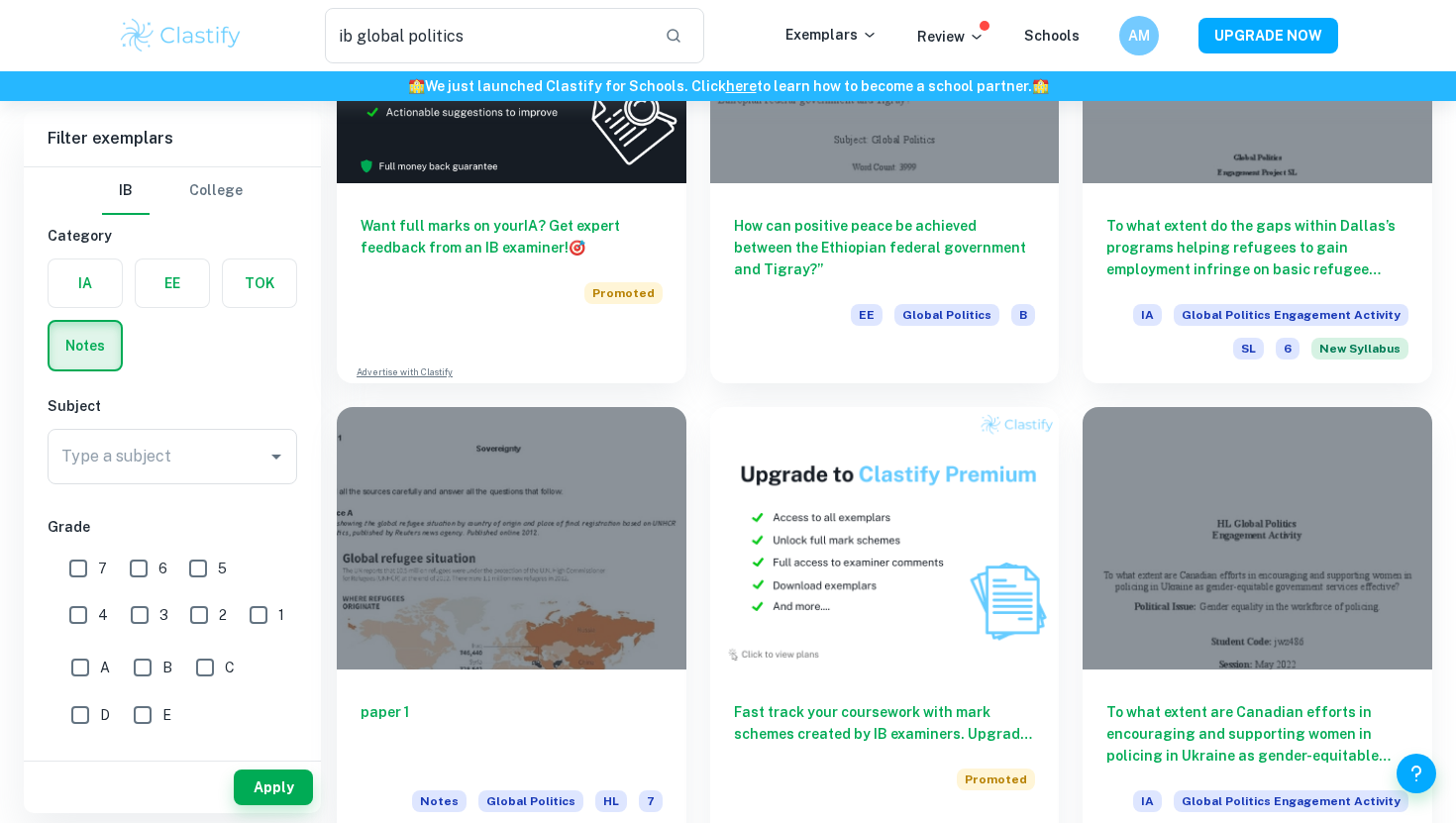 scroll, scrollTop: 3335, scrollLeft: 0, axis: vertical 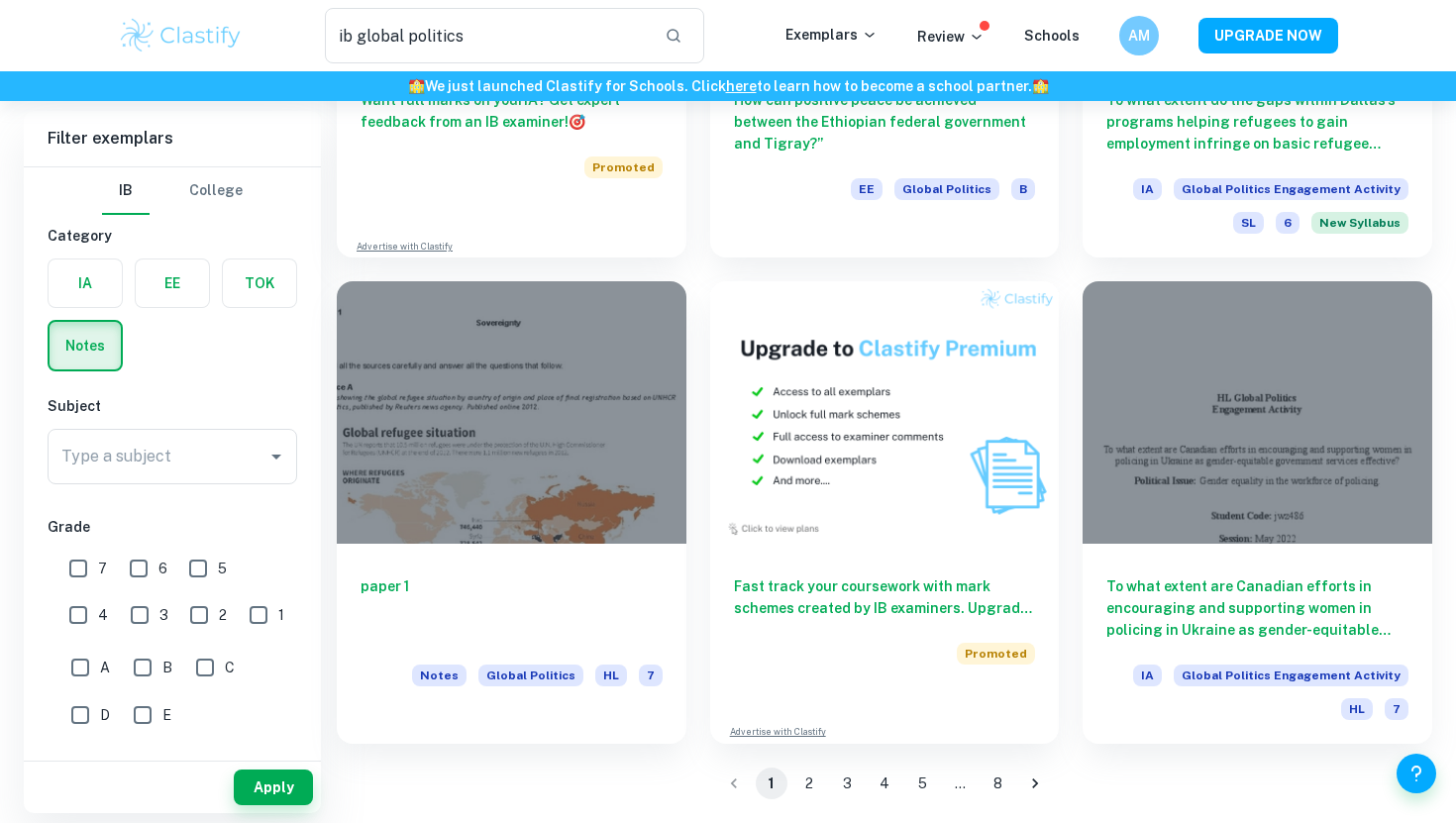 click on "2" at bounding box center [809, 783] 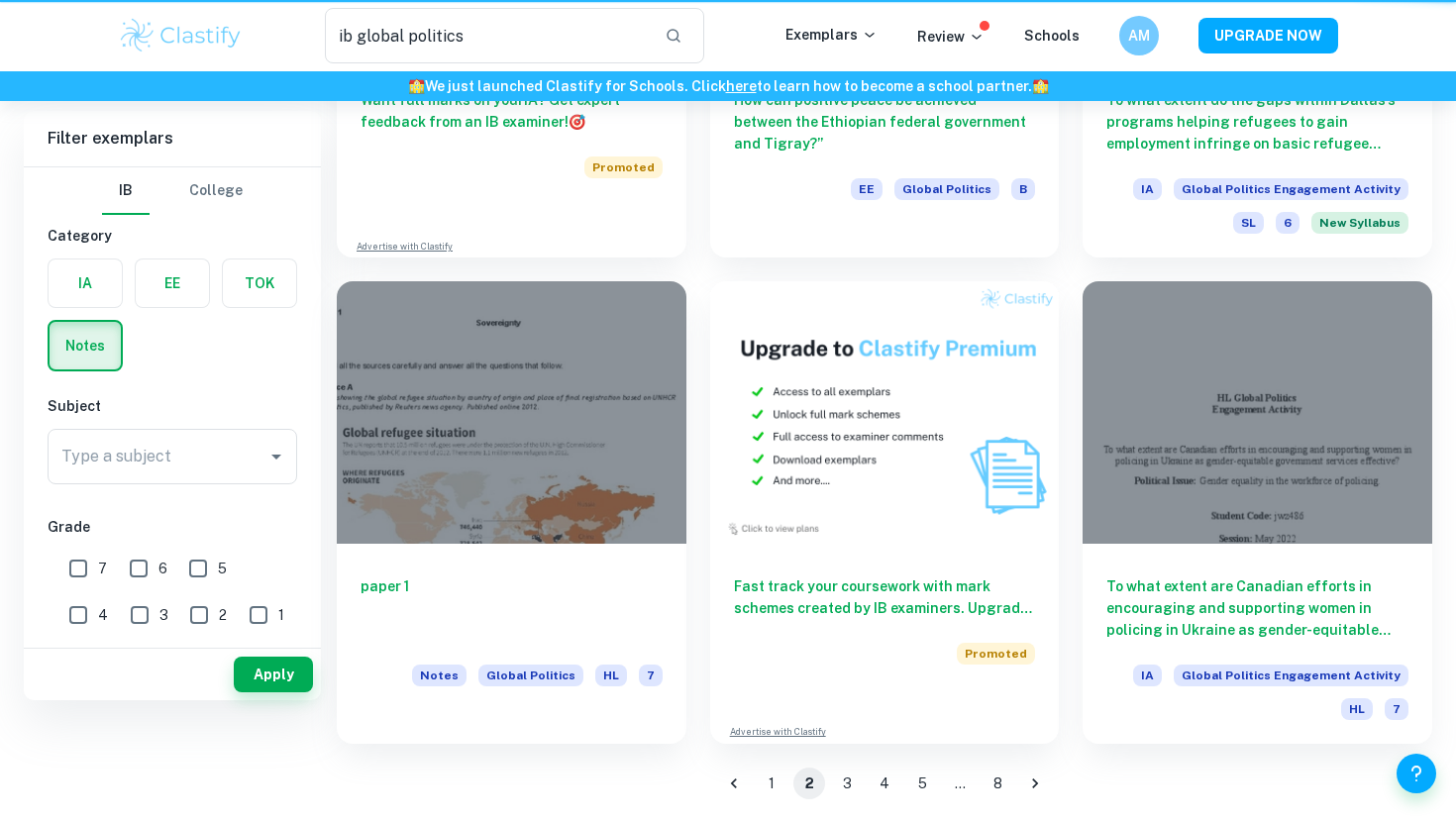 scroll, scrollTop: 0, scrollLeft: 0, axis: both 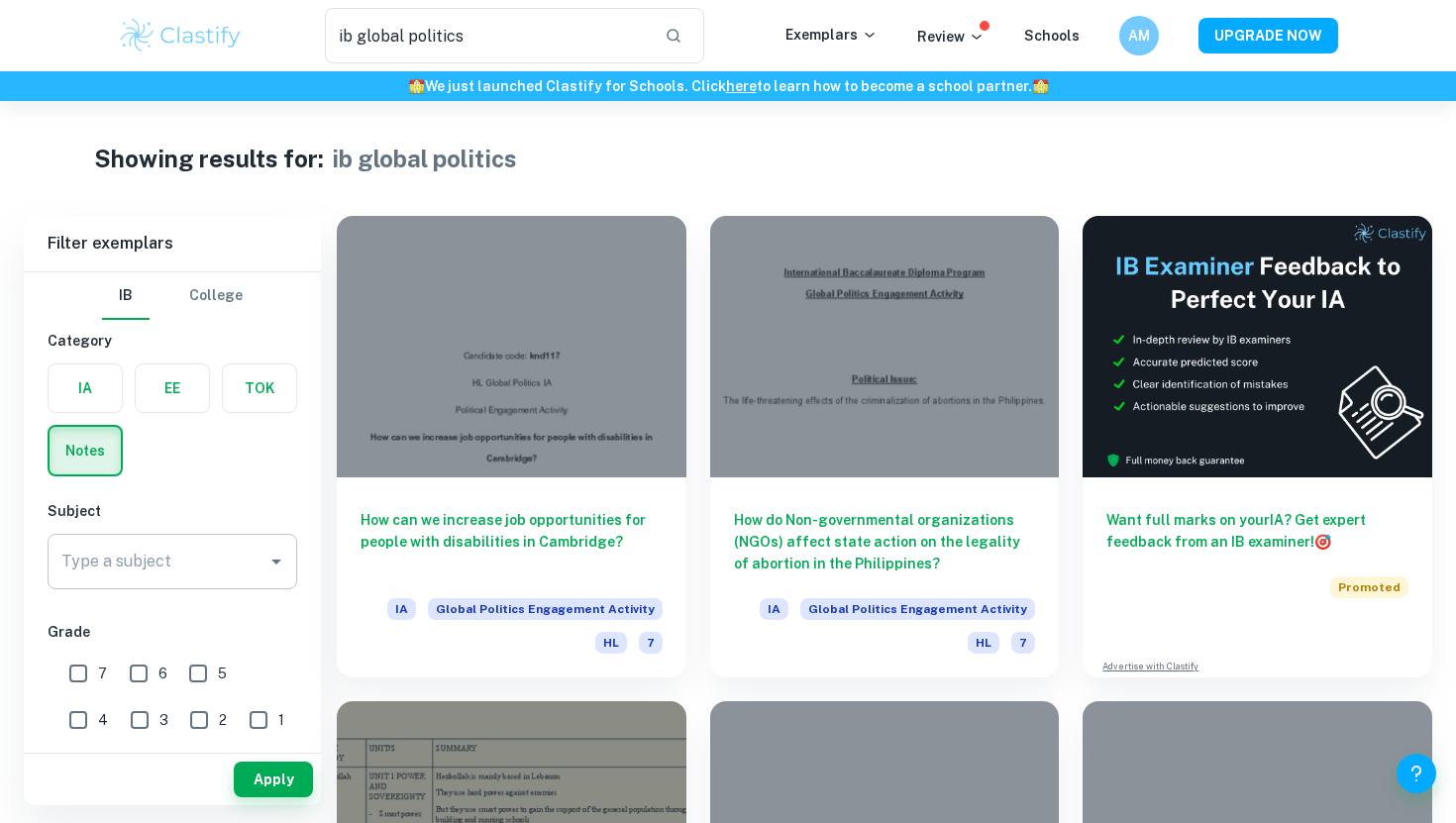 click on "Type a subject" at bounding box center (172, 562) 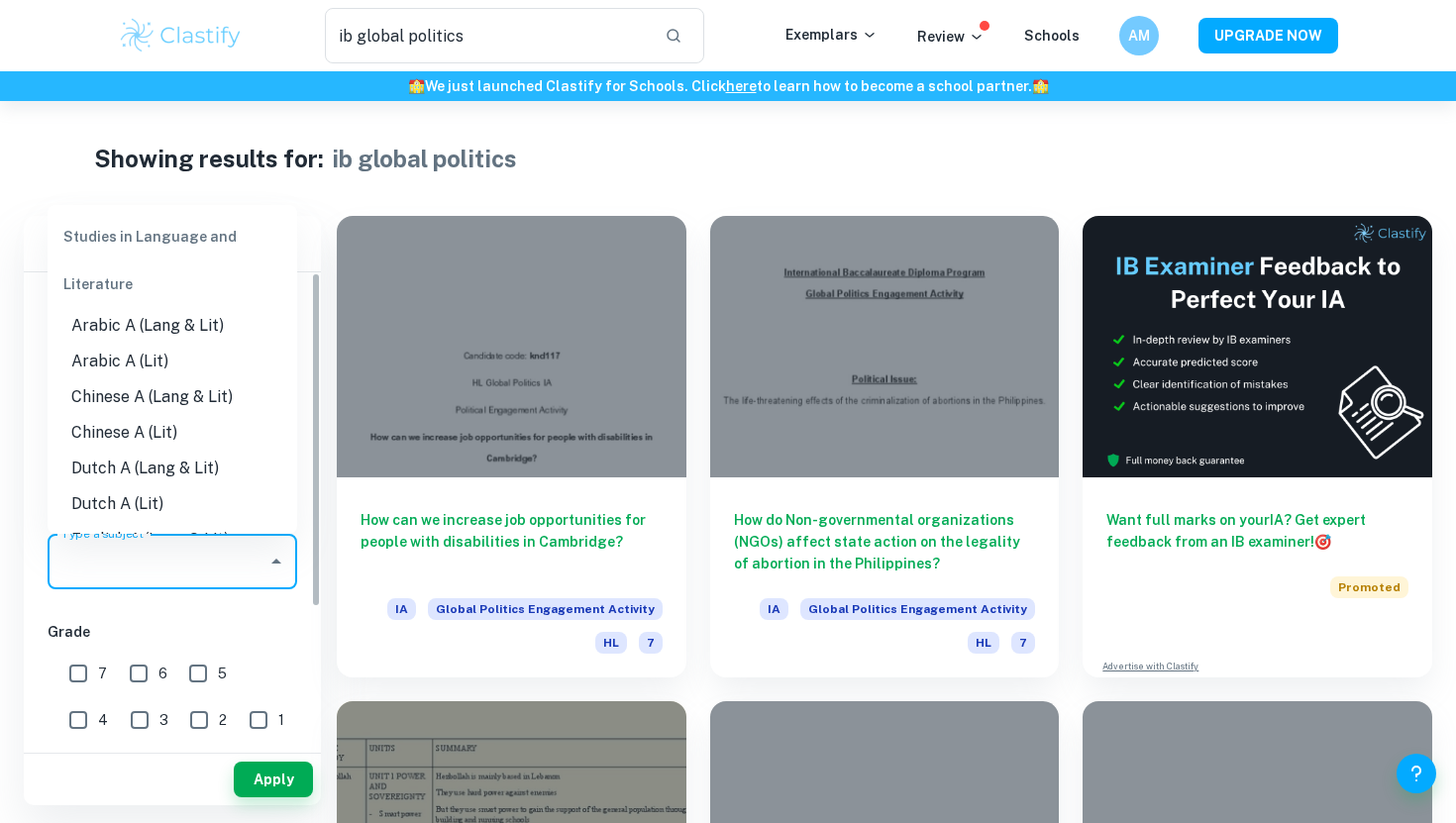 click on "How can we increase job opportunities for people with disabilities in [CITY]? IA Global Politics Engagement Activity HL 7" at bounding box center (499, 435) 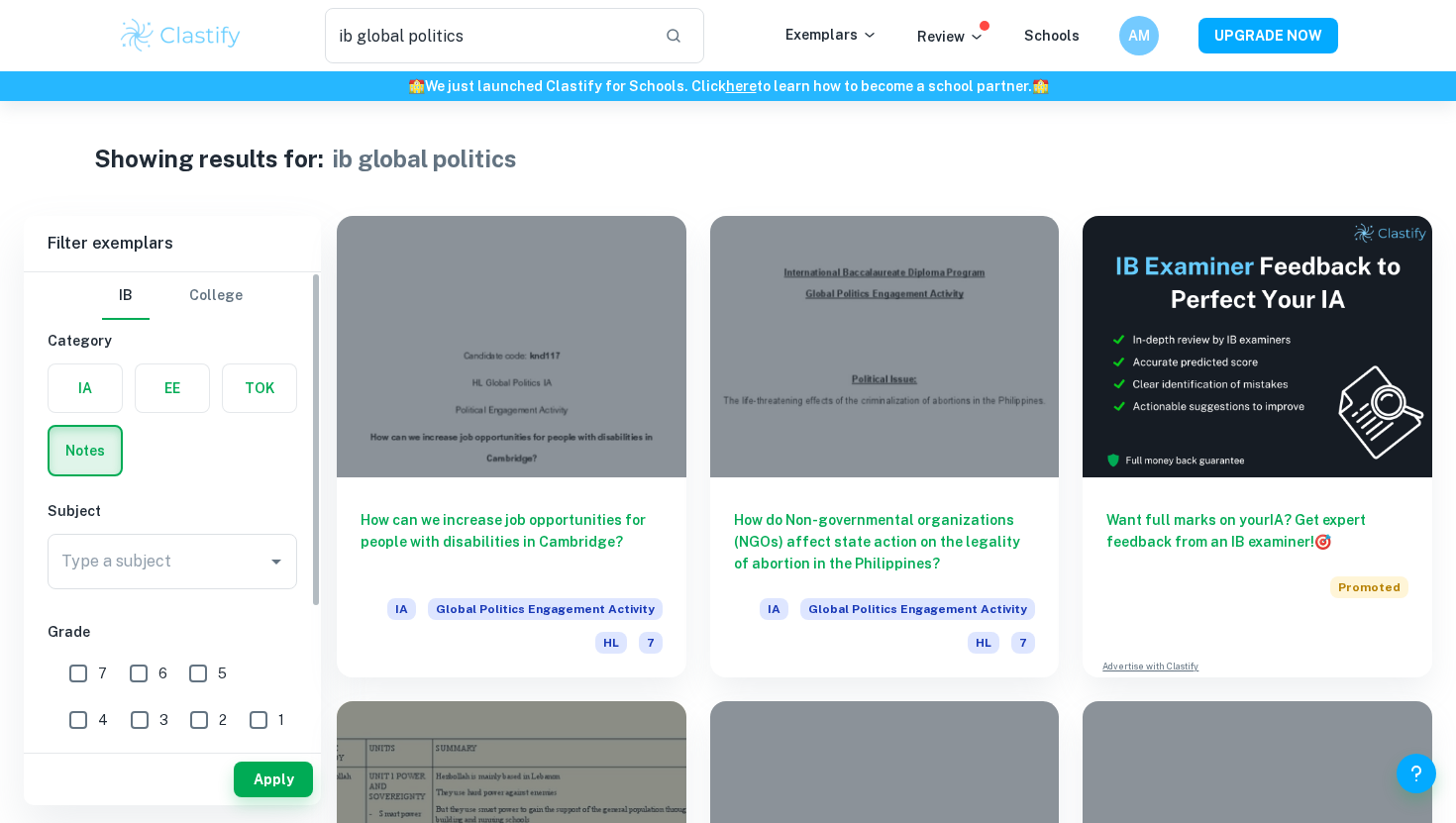 scroll, scrollTop: 193, scrollLeft: 0, axis: vertical 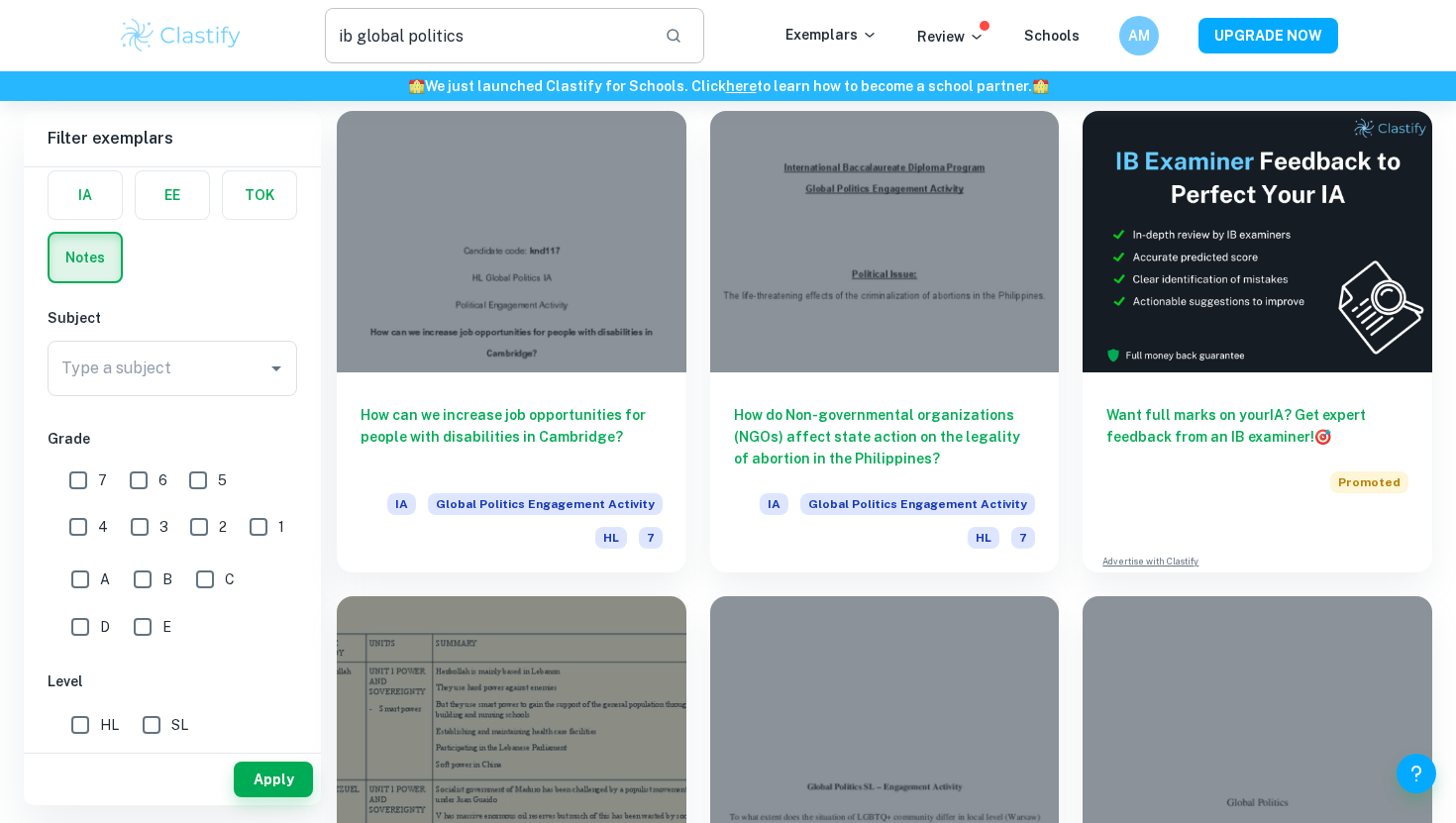 click on "ib global politics" at bounding box center (486, 36) 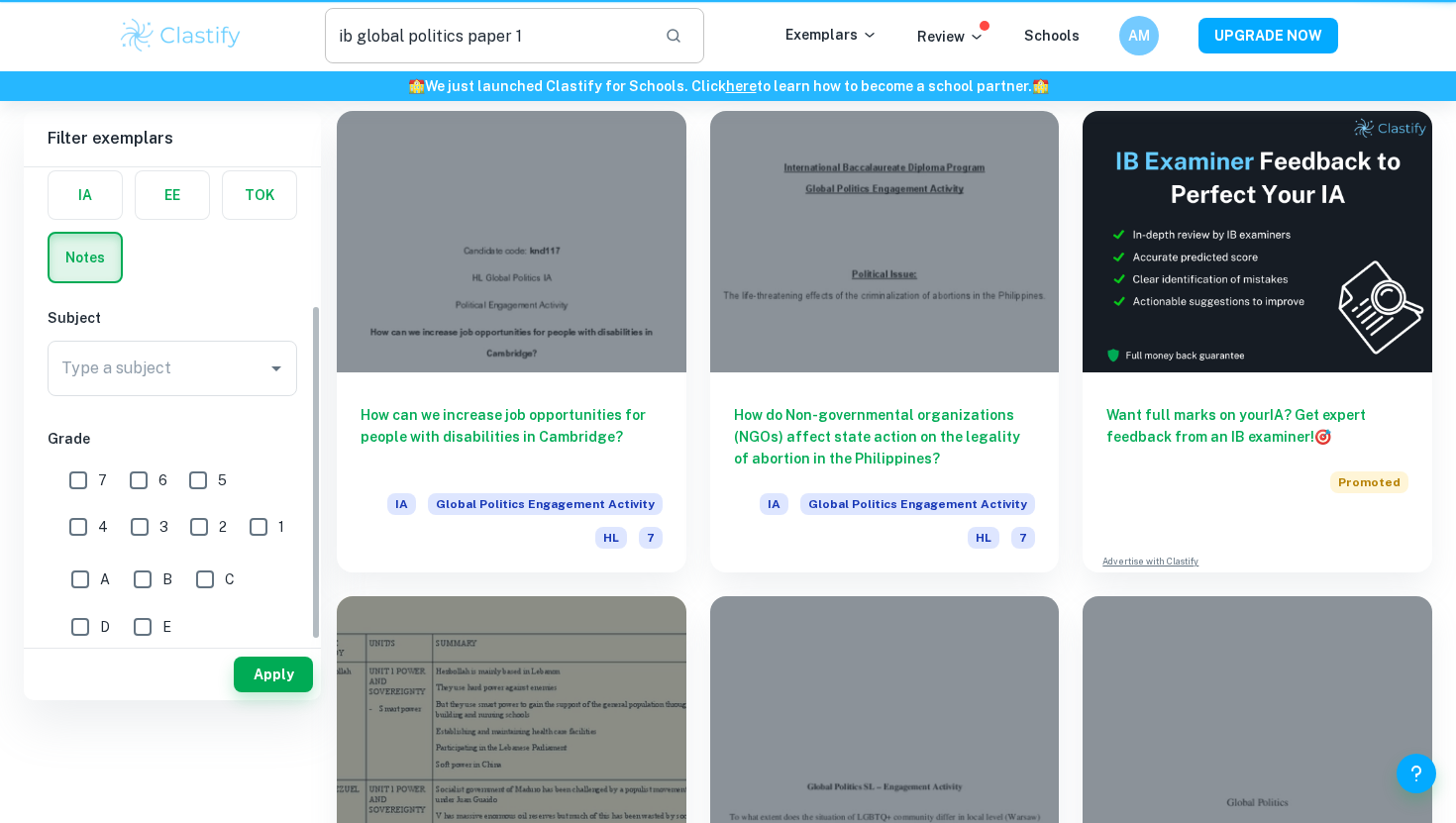 scroll, scrollTop: 0, scrollLeft: 0, axis: both 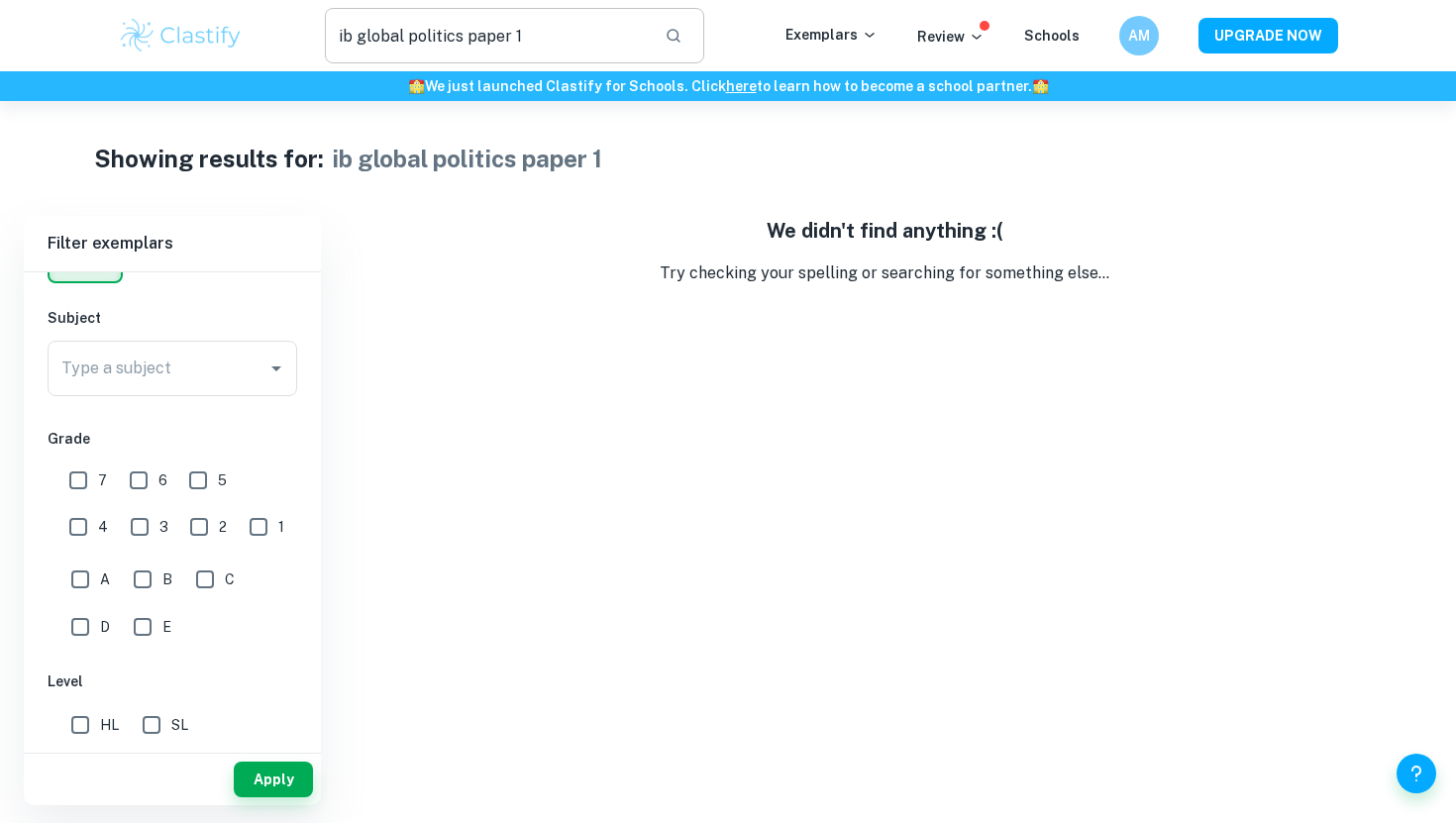 click on "ib global politics paper 1" at bounding box center (486, 36) 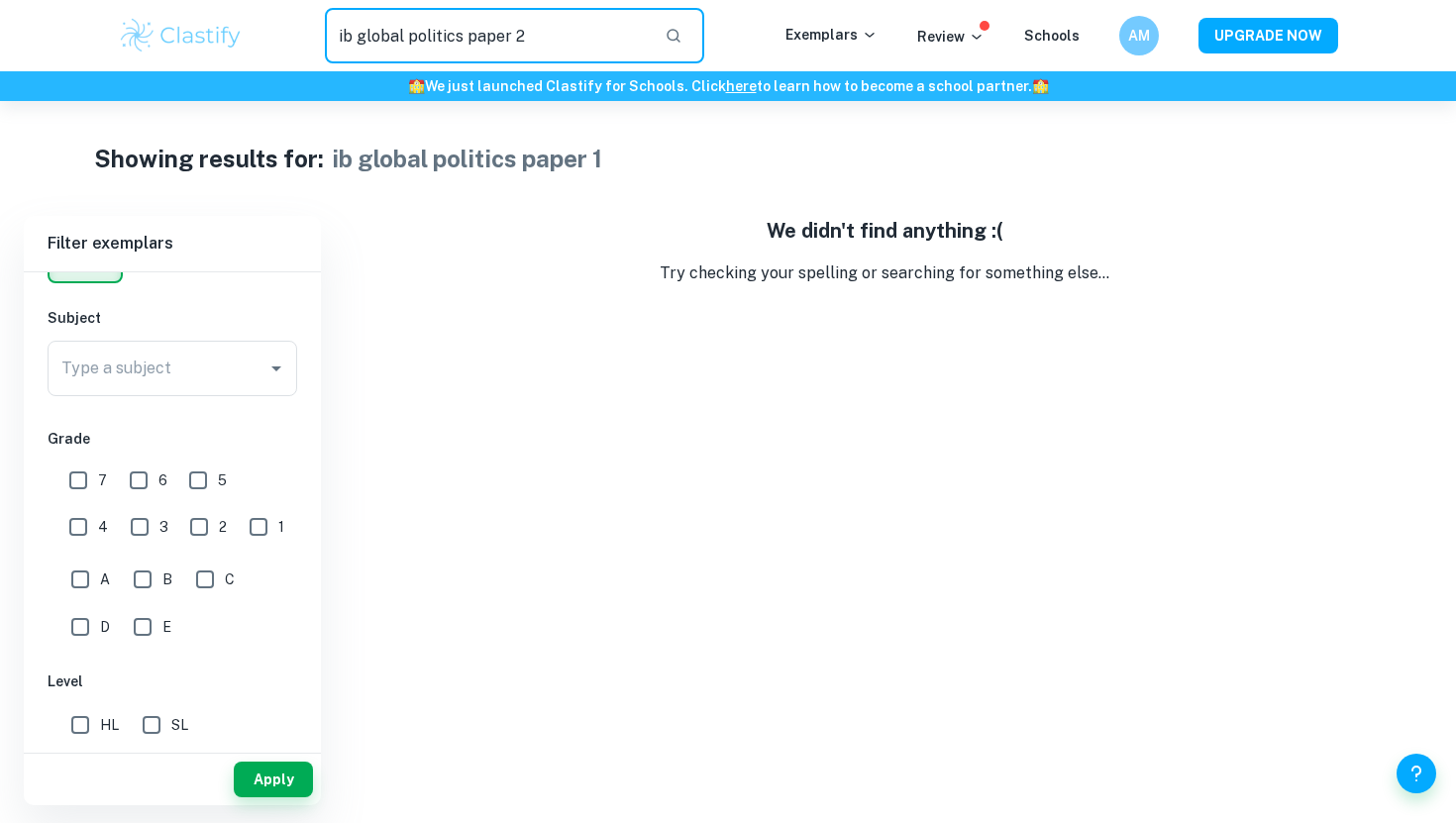 type on "ib global politics paper 2" 